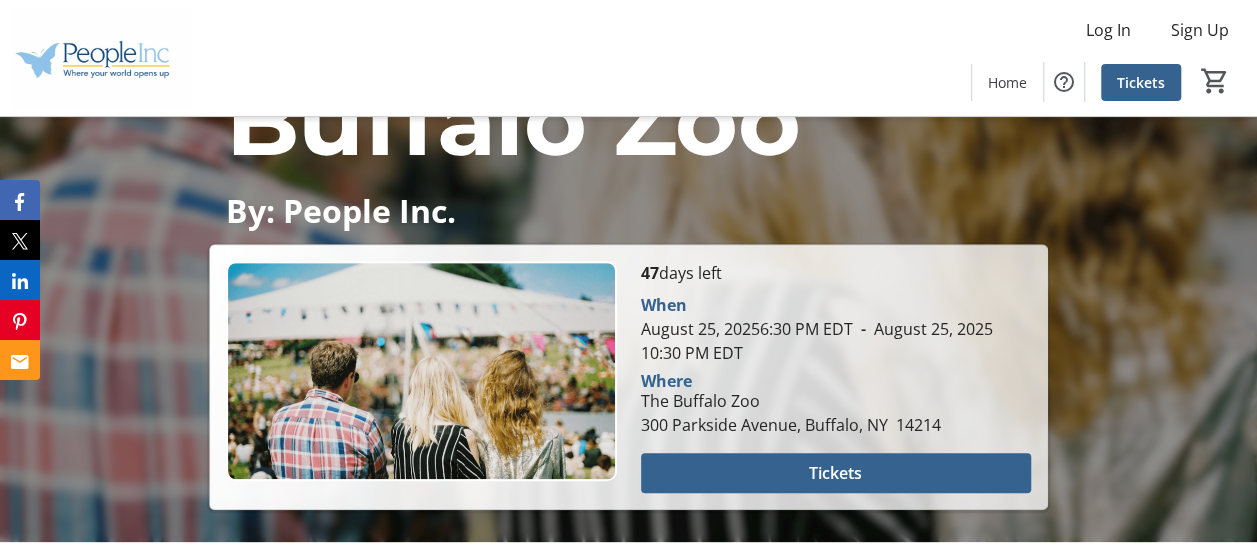 scroll, scrollTop: 600, scrollLeft: 0, axis: vertical 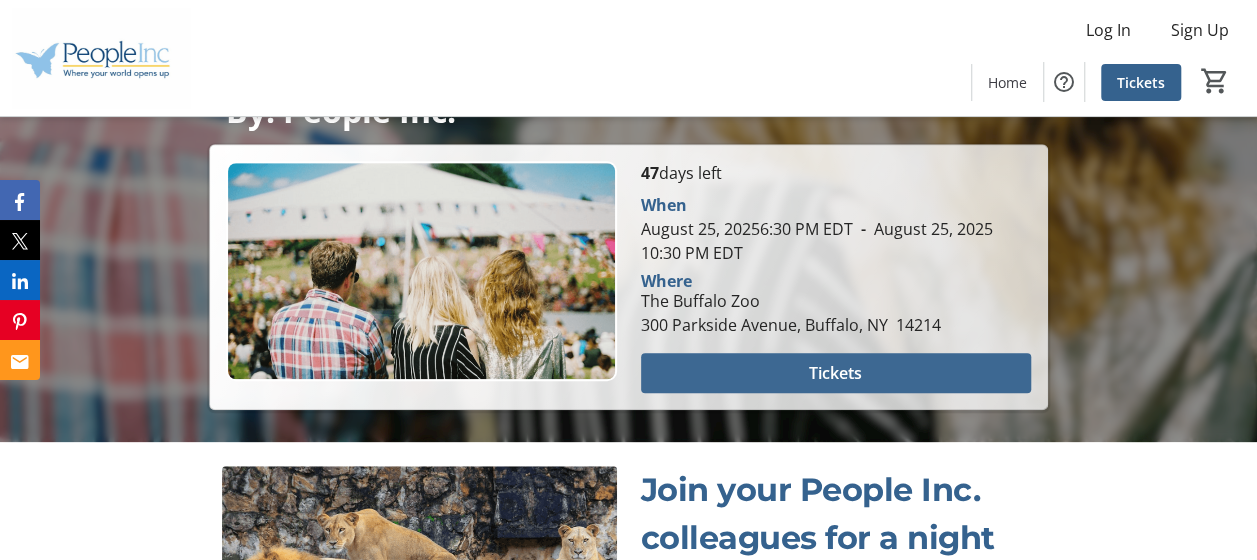 click on "Tickets" at bounding box center (835, 373) 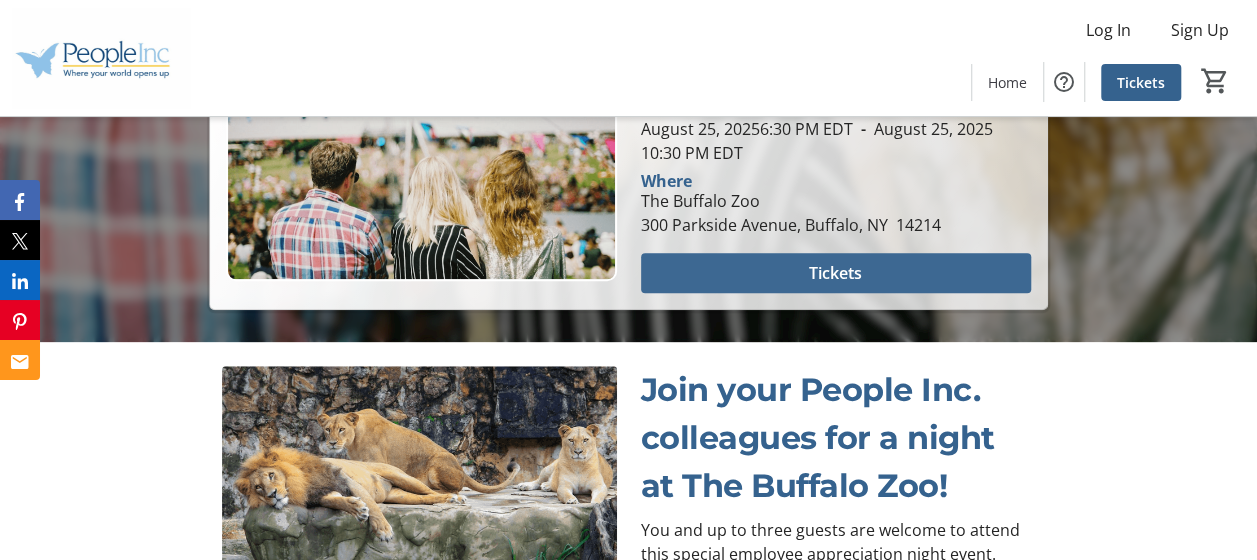 scroll, scrollTop: 800, scrollLeft: 0, axis: vertical 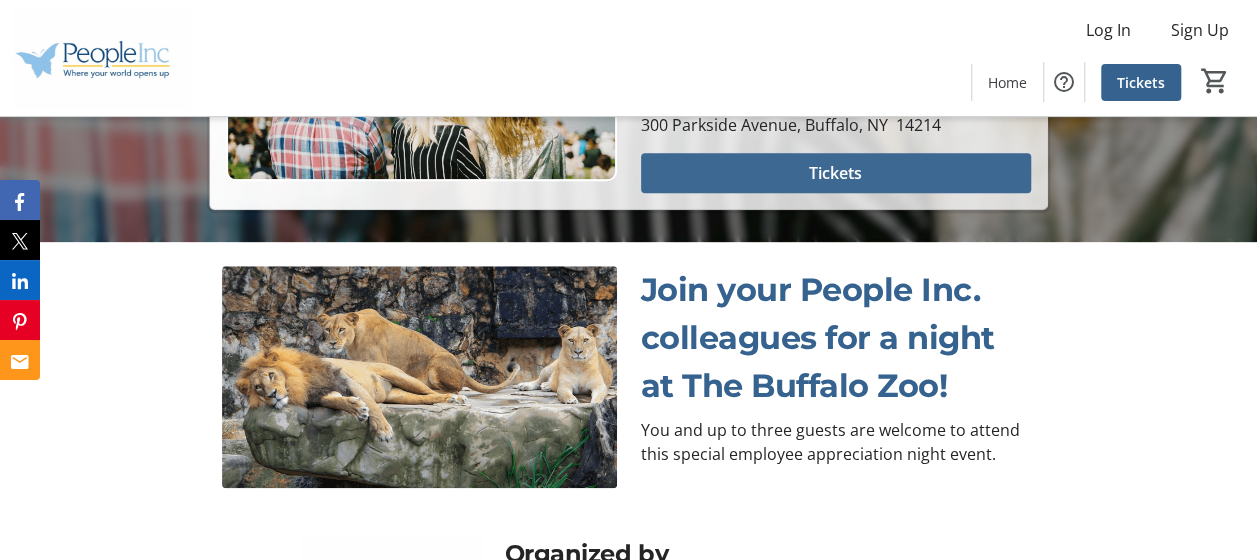 click on "Tickets" at bounding box center [835, 173] 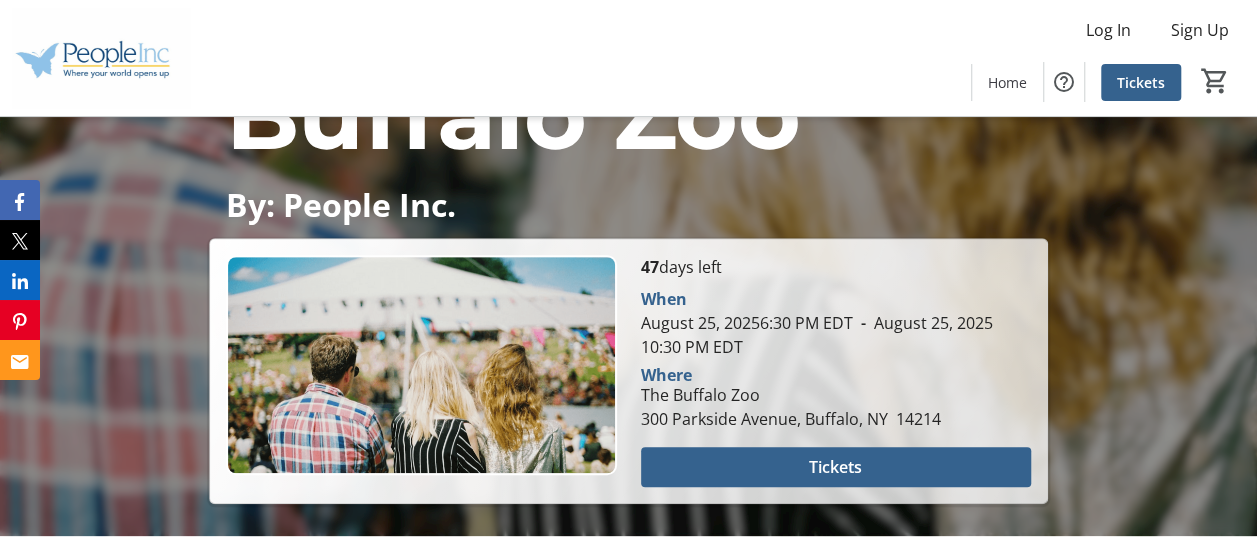 scroll, scrollTop: 490, scrollLeft: 0, axis: vertical 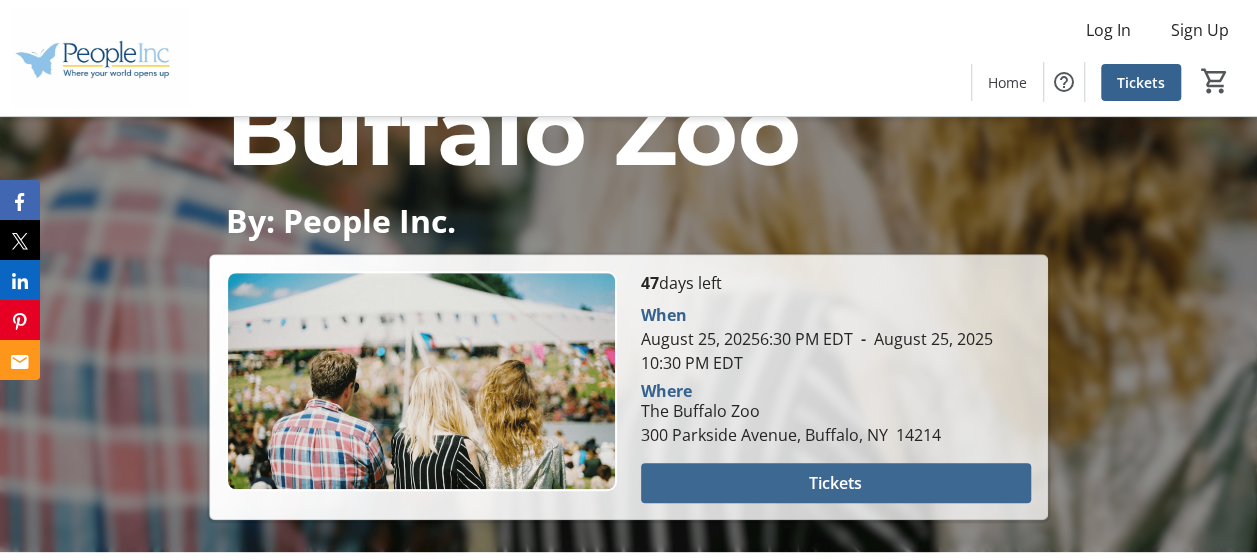click on "Tickets" at bounding box center [835, 483] 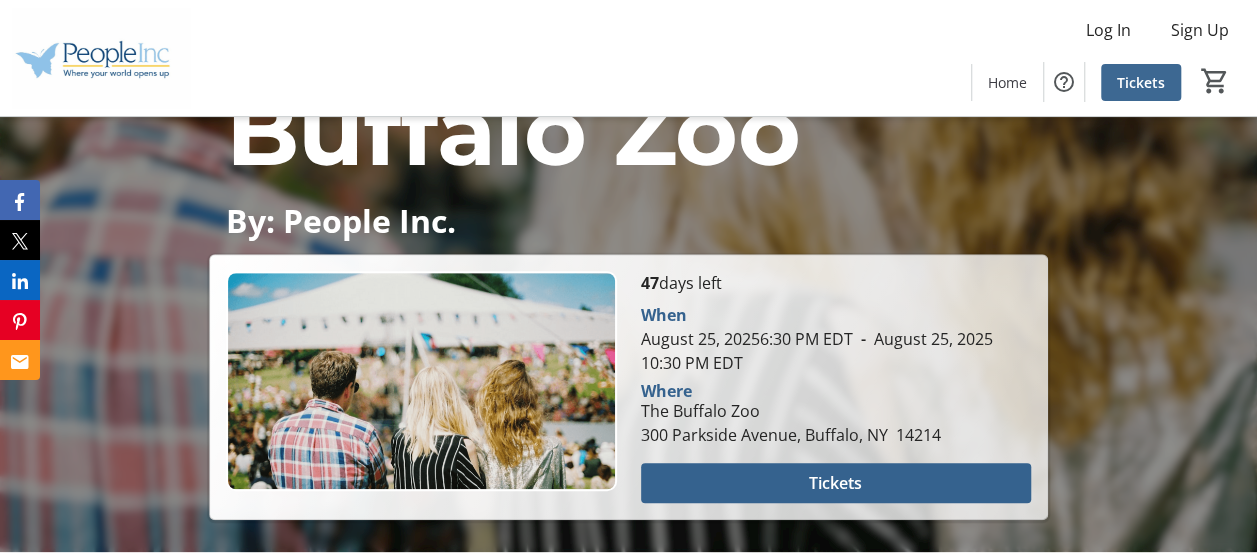 click on "Tickets" at bounding box center (1141, 82) 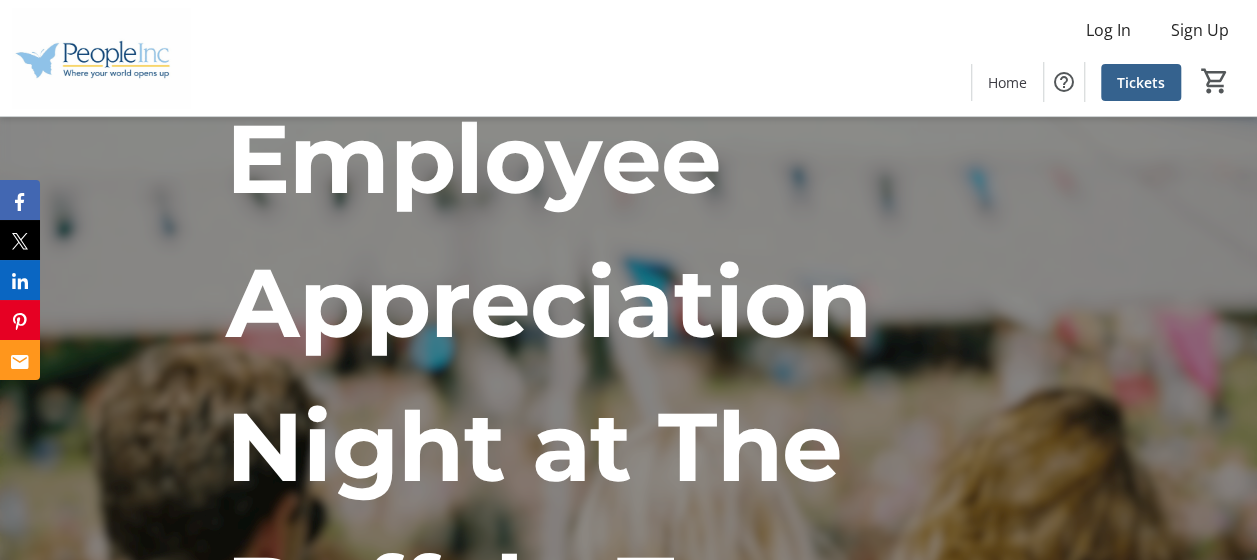scroll, scrollTop: 0, scrollLeft: 0, axis: both 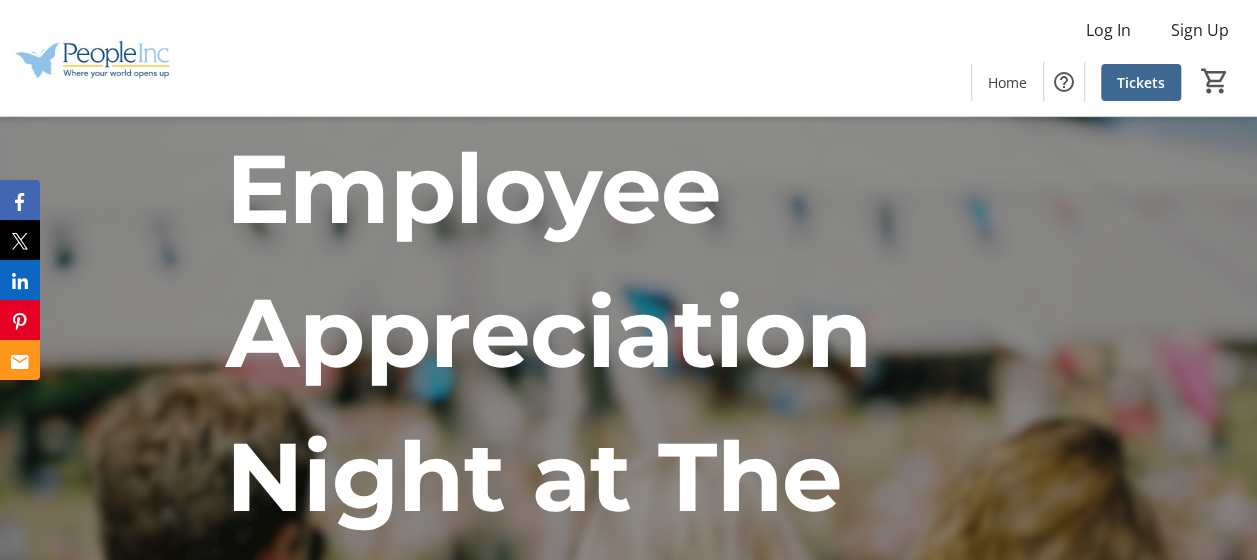 click on "Tickets" at bounding box center [1141, 82] 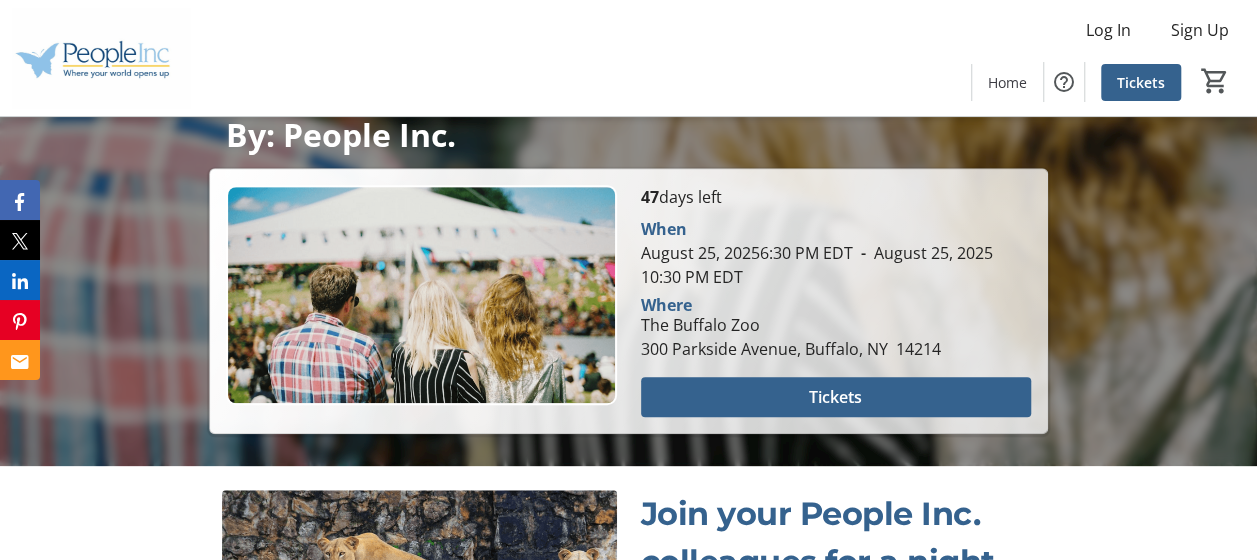 scroll, scrollTop: 690, scrollLeft: 0, axis: vertical 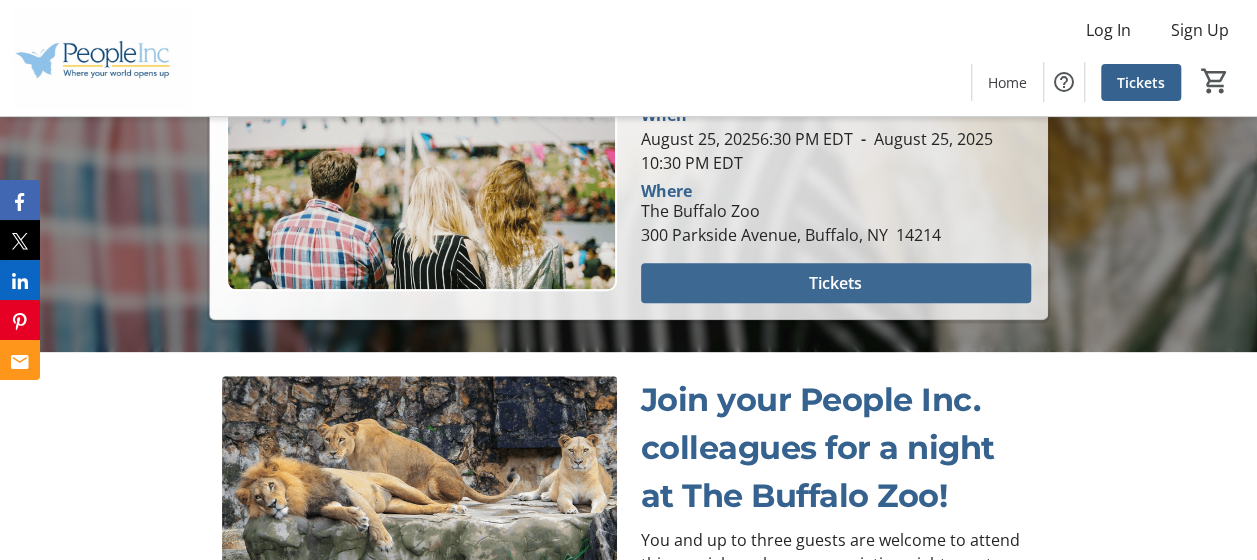 click on "Tickets" at bounding box center (835, 283) 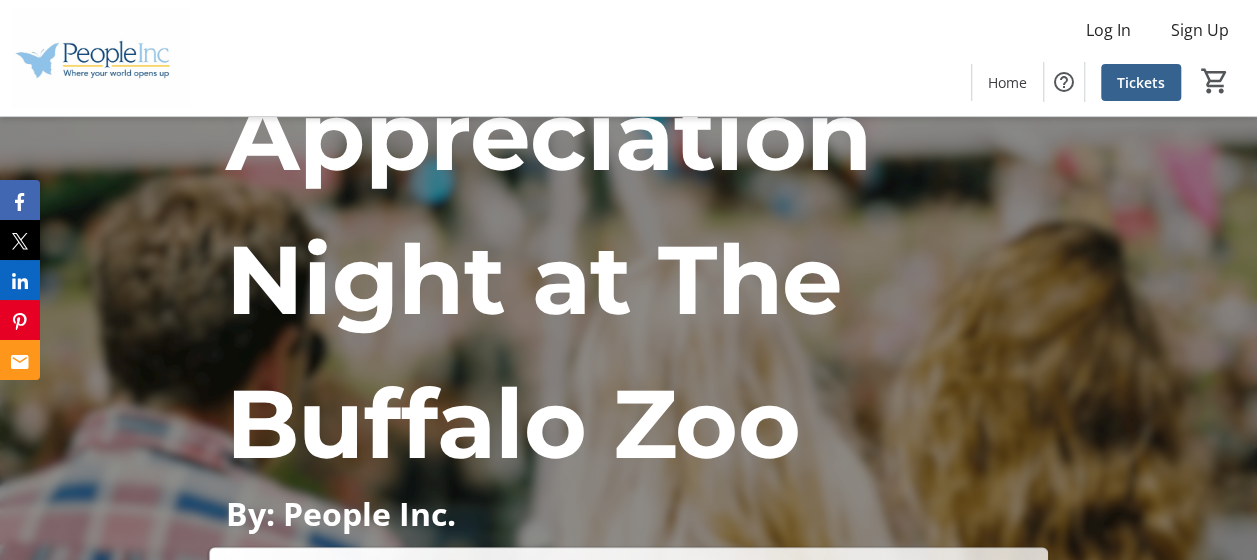 scroll, scrollTop: 190, scrollLeft: 0, axis: vertical 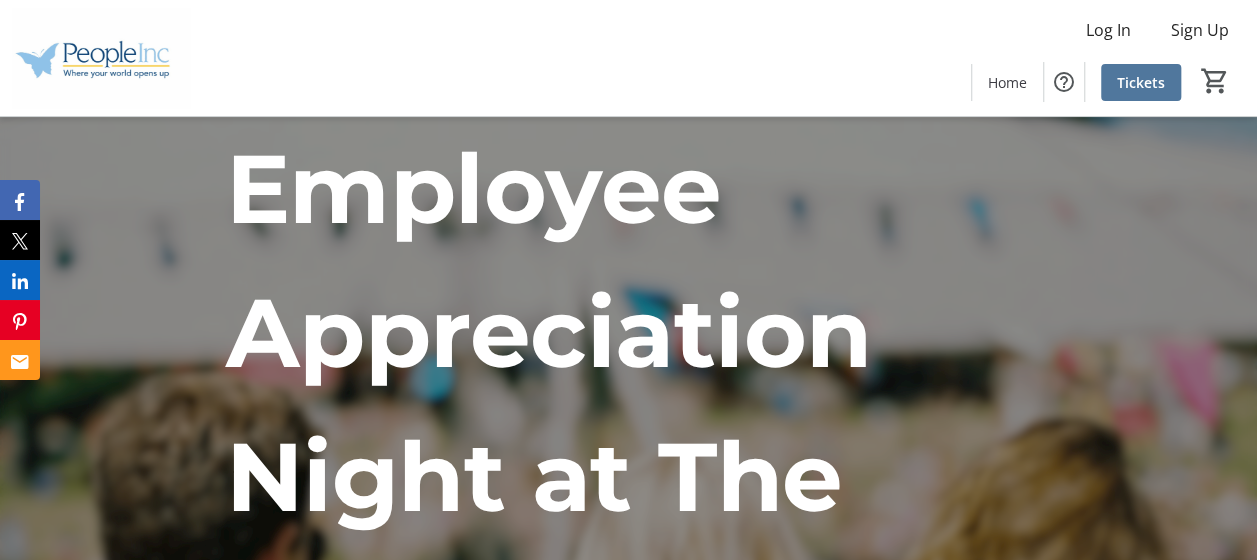 click on "Tickets" at bounding box center (1141, 82) 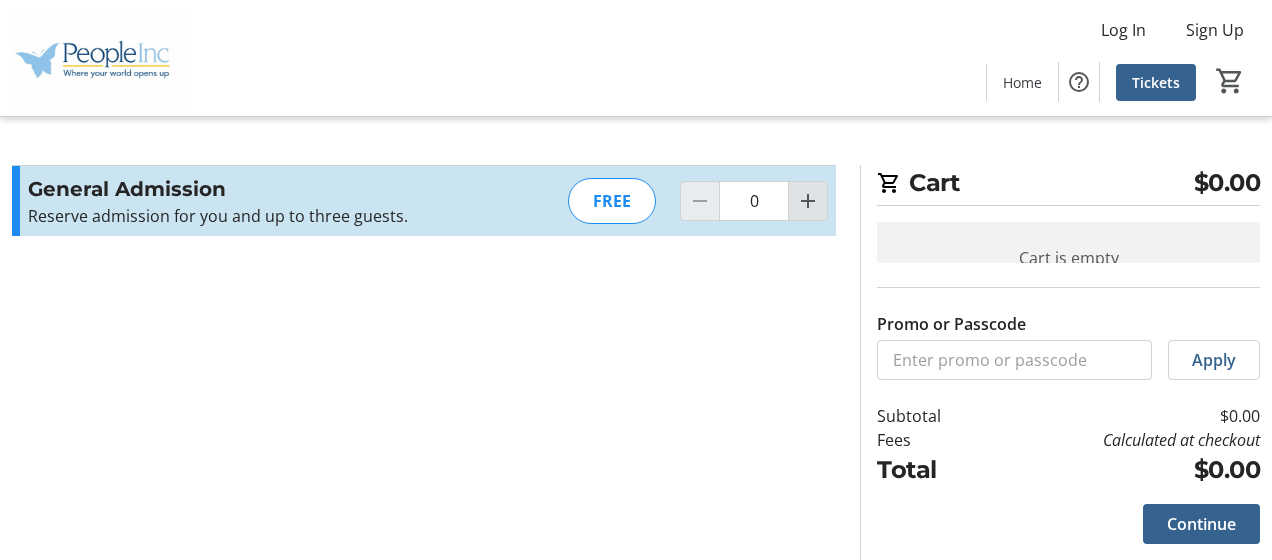 click at bounding box center (808, 201) 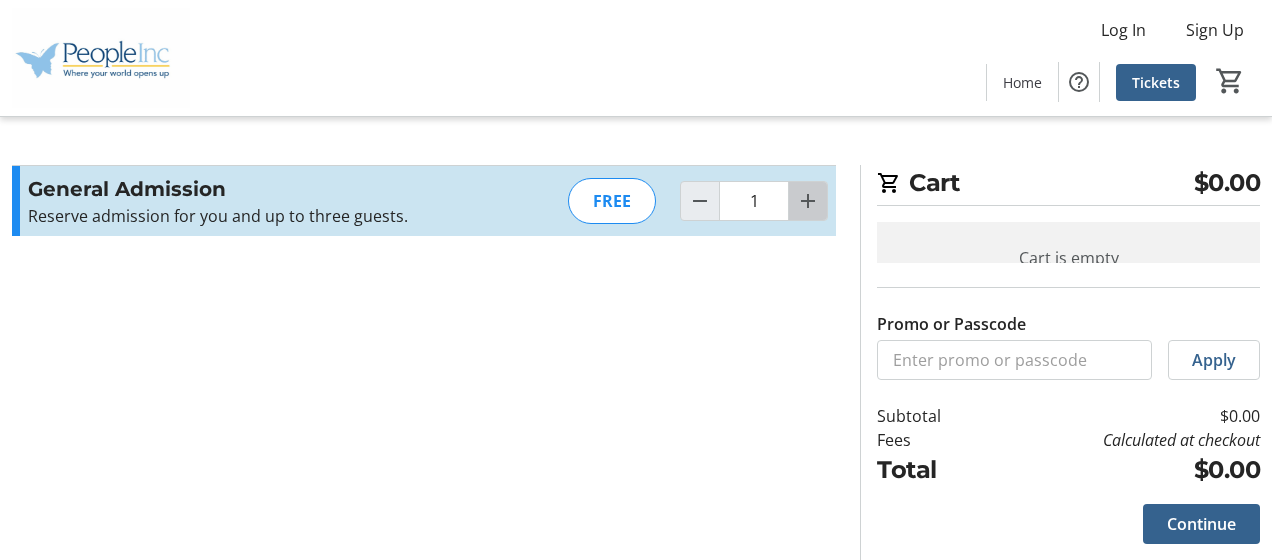 click at bounding box center (808, 201) 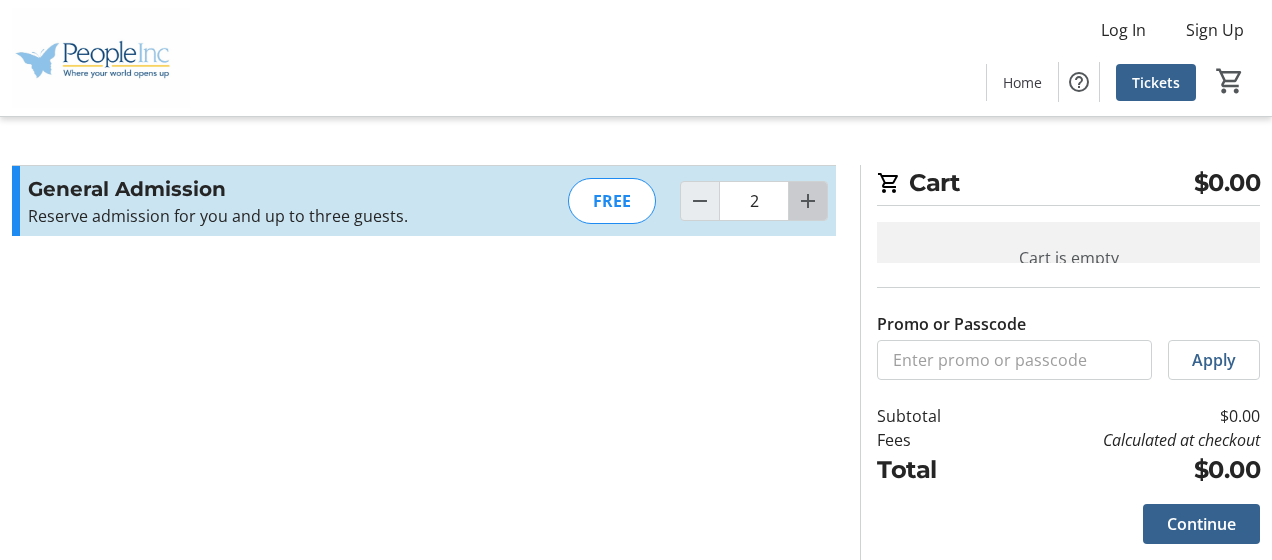 click at bounding box center [808, 201] 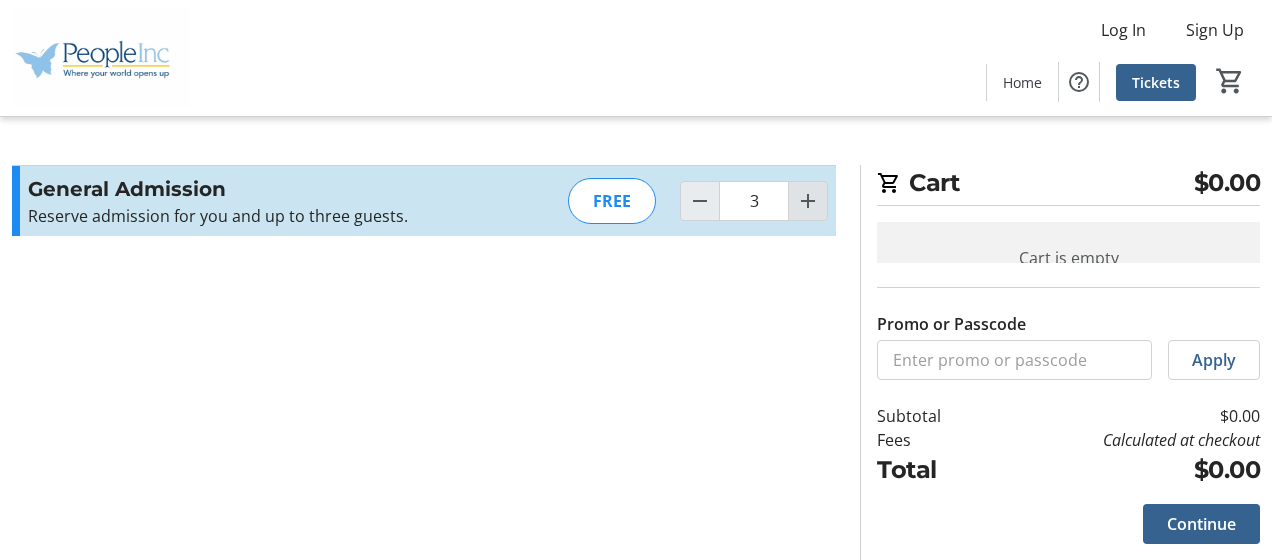 click at bounding box center (808, 201) 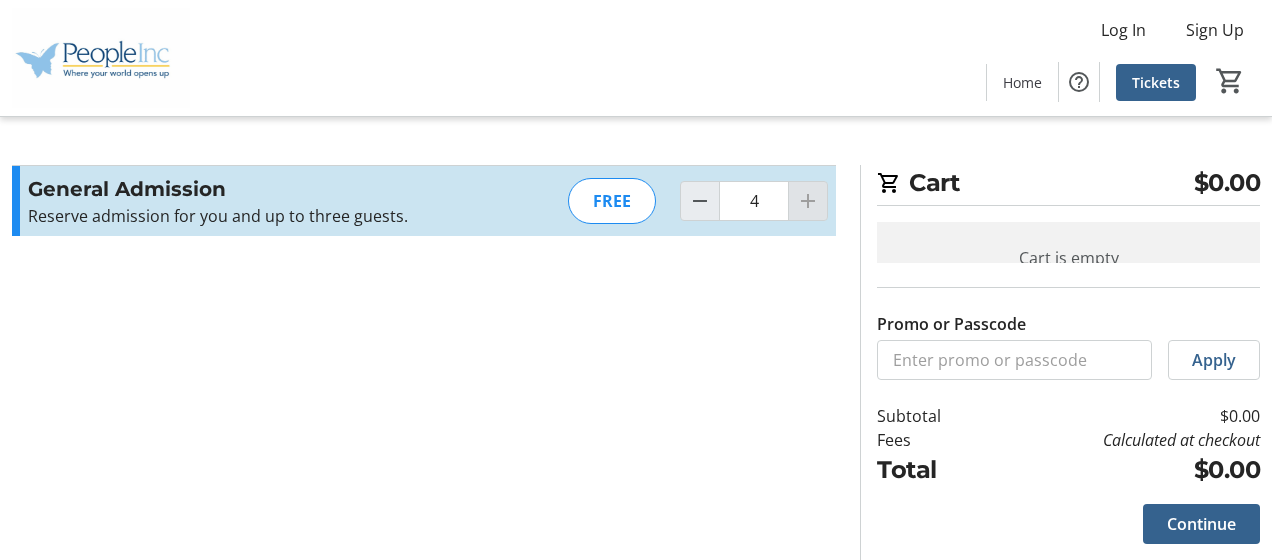 click at bounding box center (808, 201) 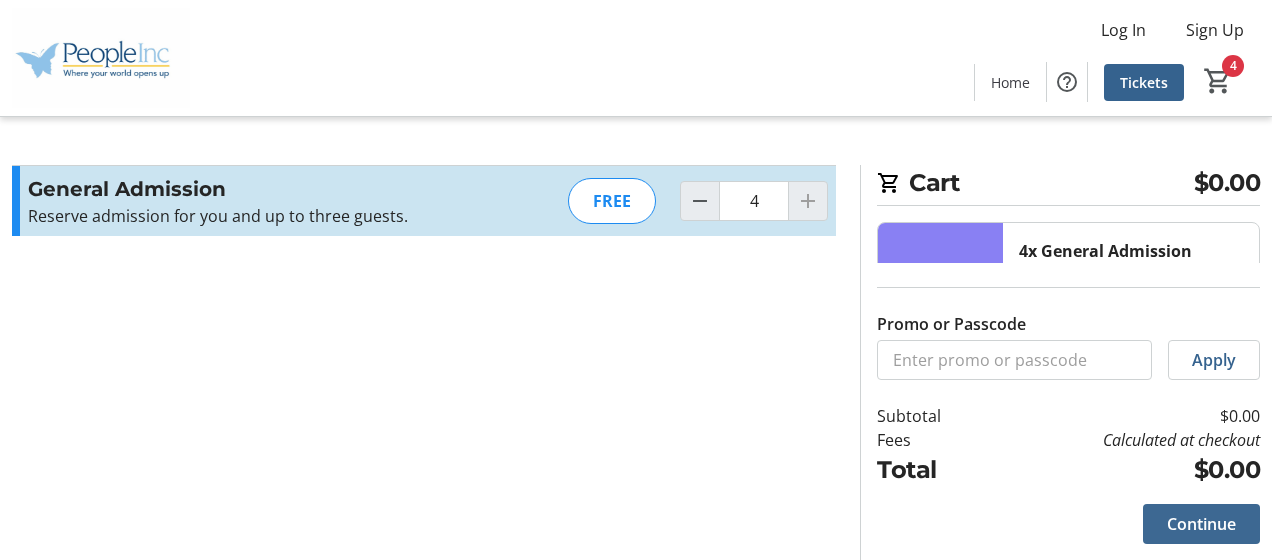 click on "Continue" at bounding box center (1201, 524) 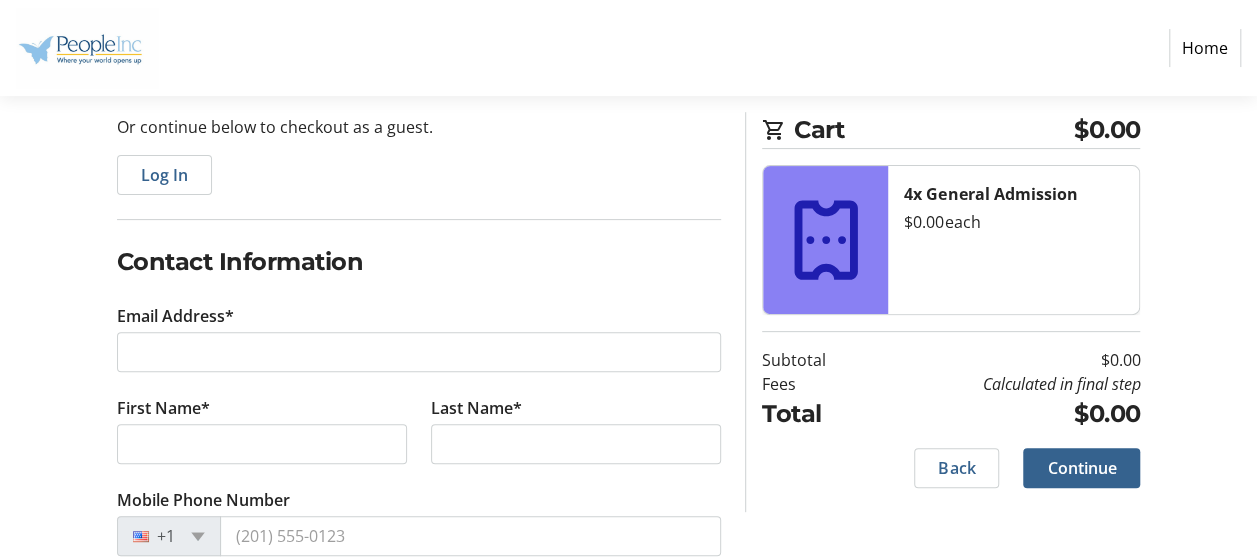 scroll, scrollTop: 200, scrollLeft: 0, axis: vertical 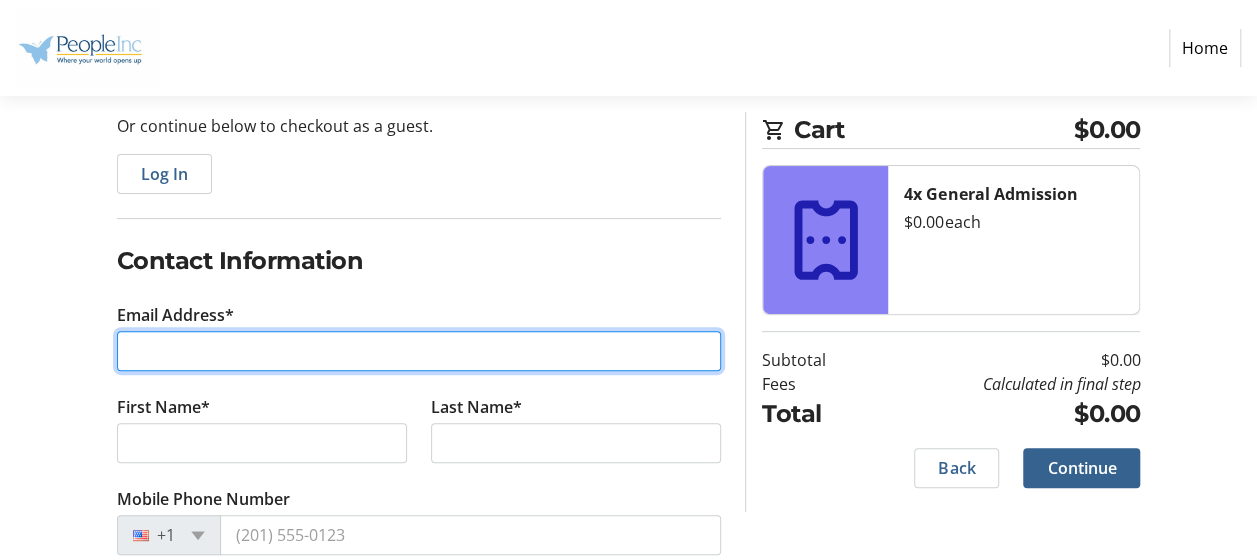 click on "Email Address*" at bounding box center [419, 351] 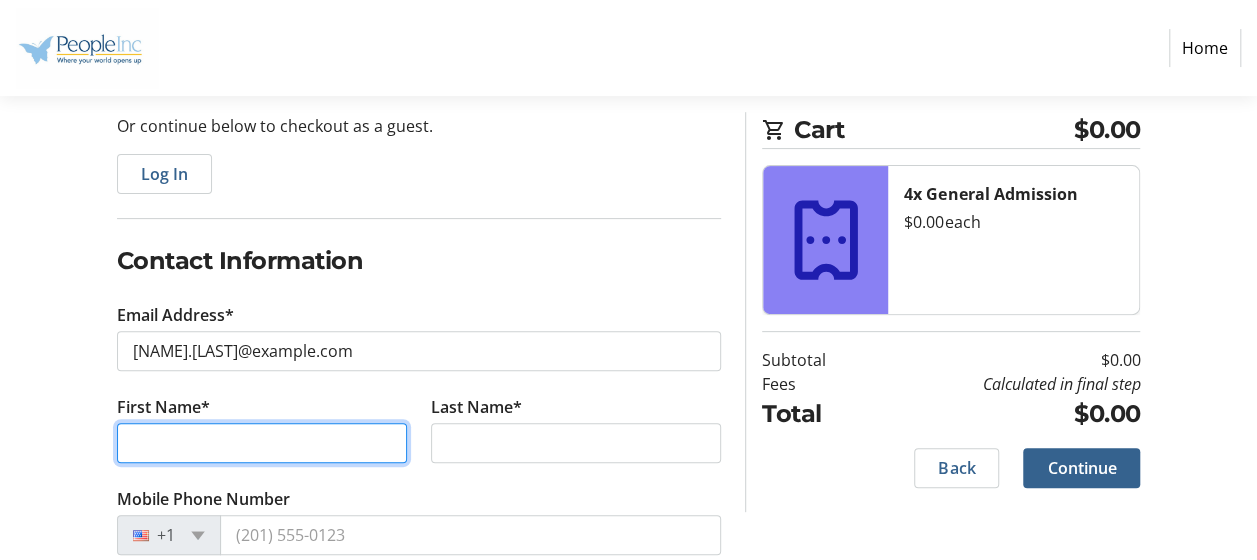 type on "[NAME]" 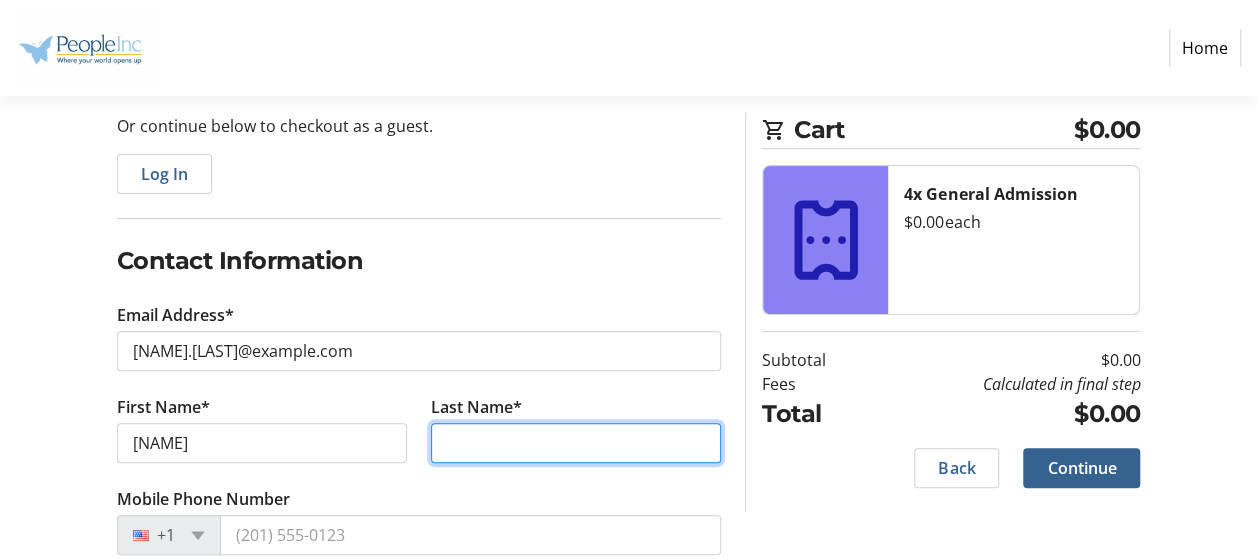 type on "[LAST]" 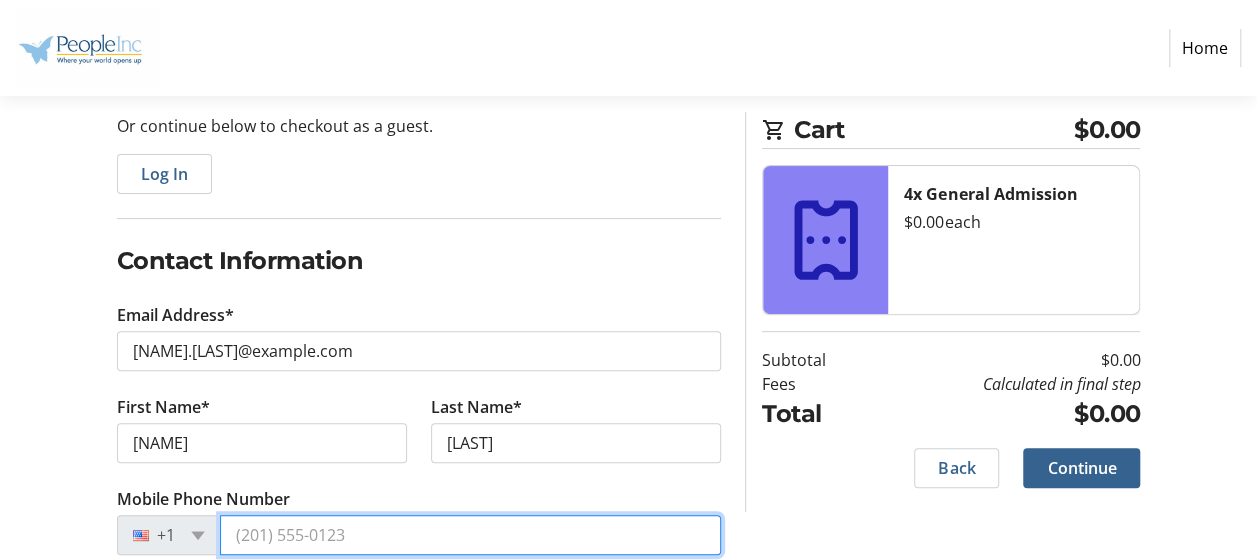 type on "([AREACODE]) [PREFIX]-[LINE]" 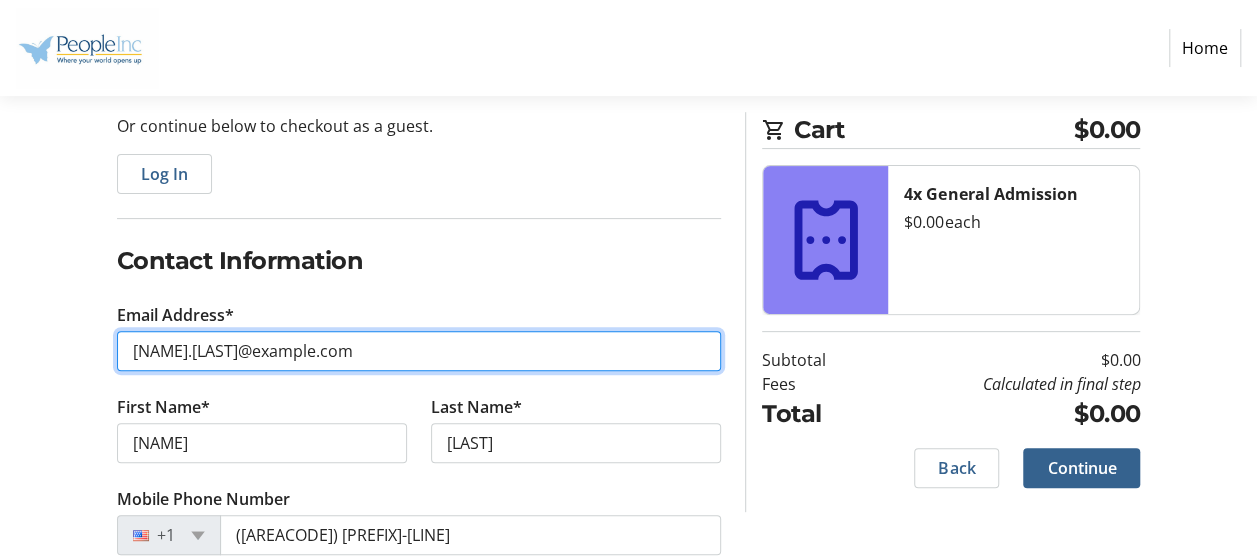 type on "[INITIAL][NAME]@example.com" 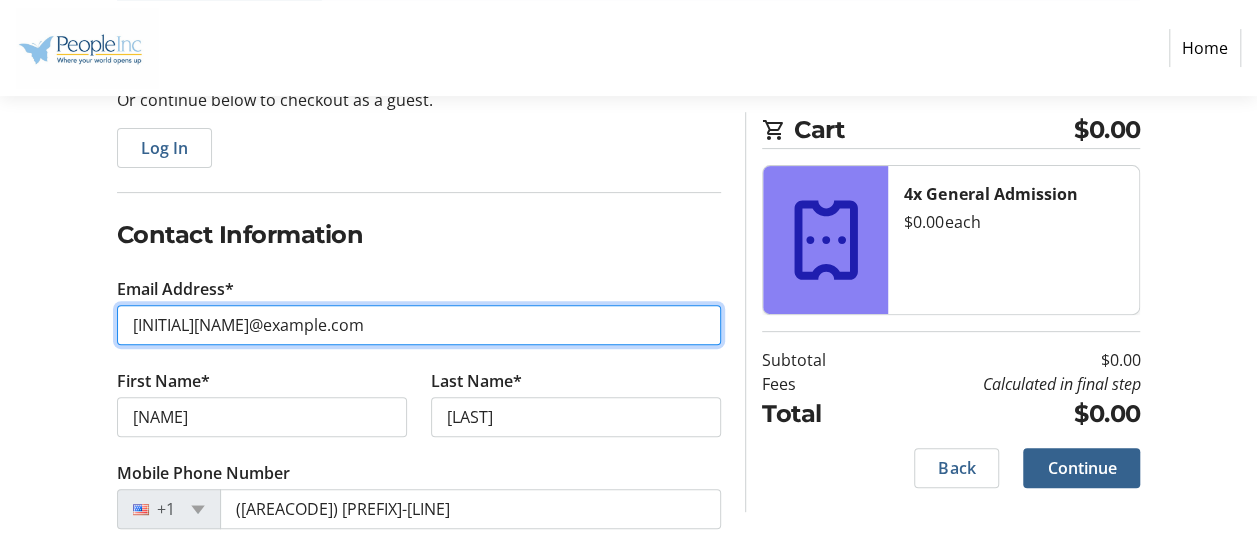 scroll, scrollTop: 240, scrollLeft: 0, axis: vertical 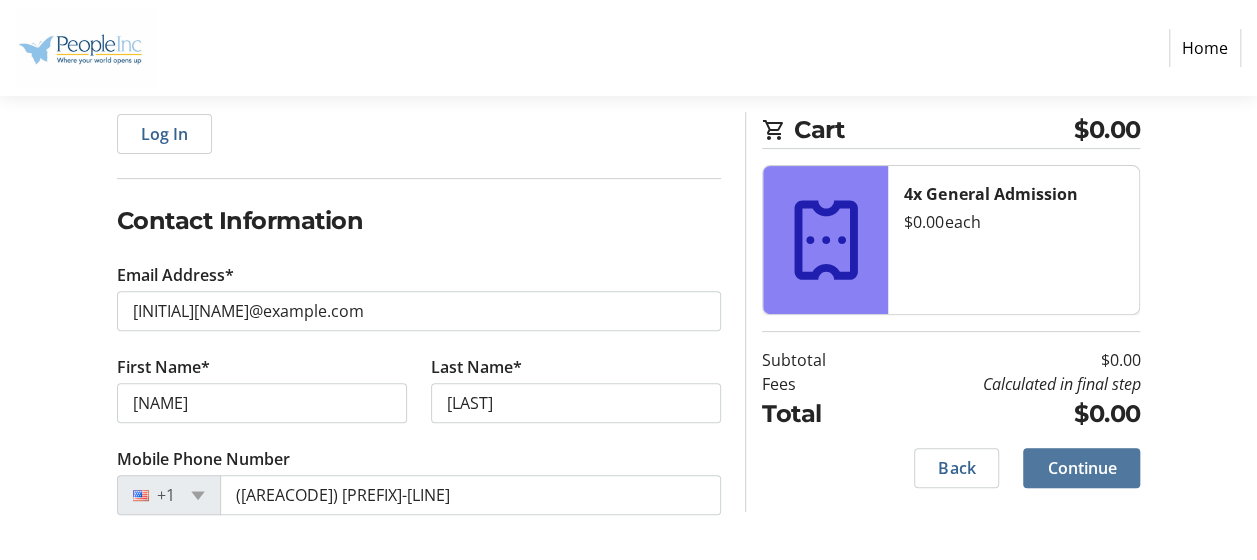 click on "Continue" at bounding box center [1081, 468] 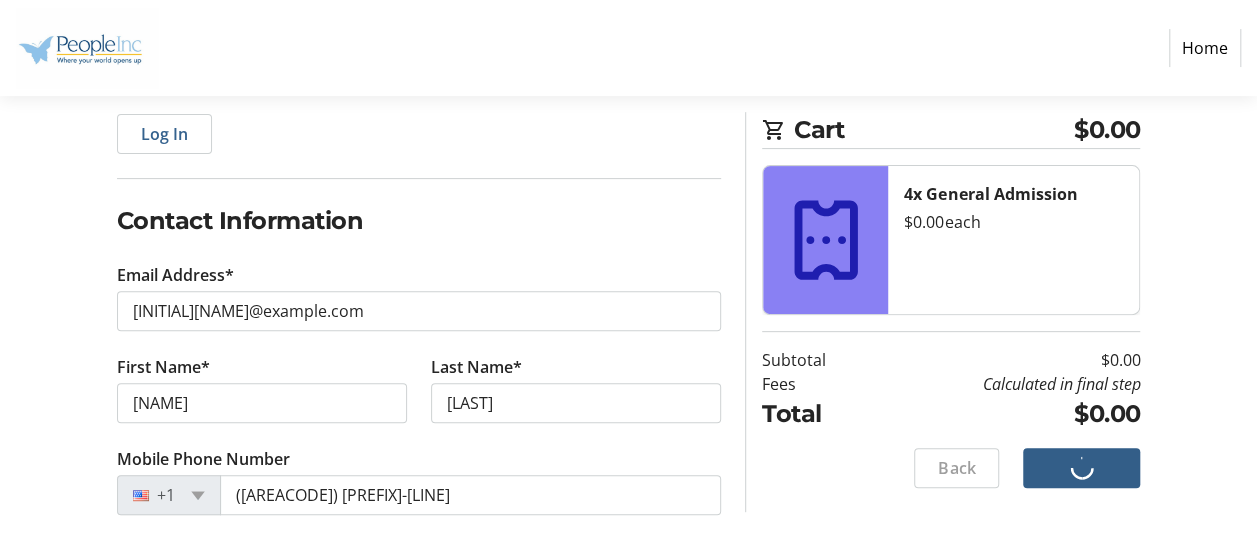 scroll, scrollTop: 100, scrollLeft: 0, axis: vertical 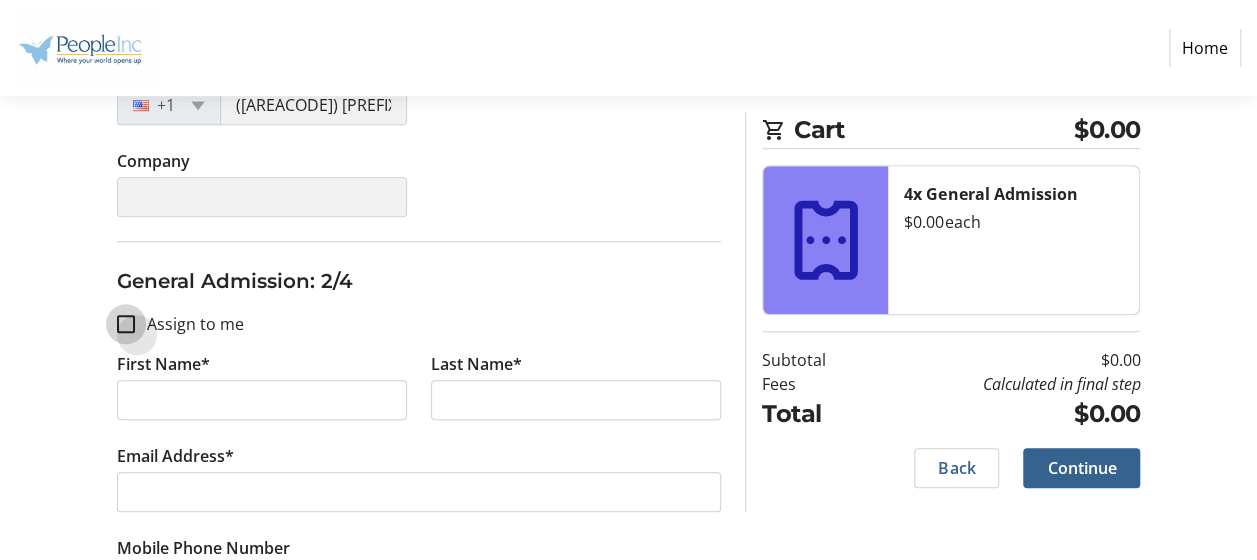 click on "Assign to me" at bounding box center [126, 324] 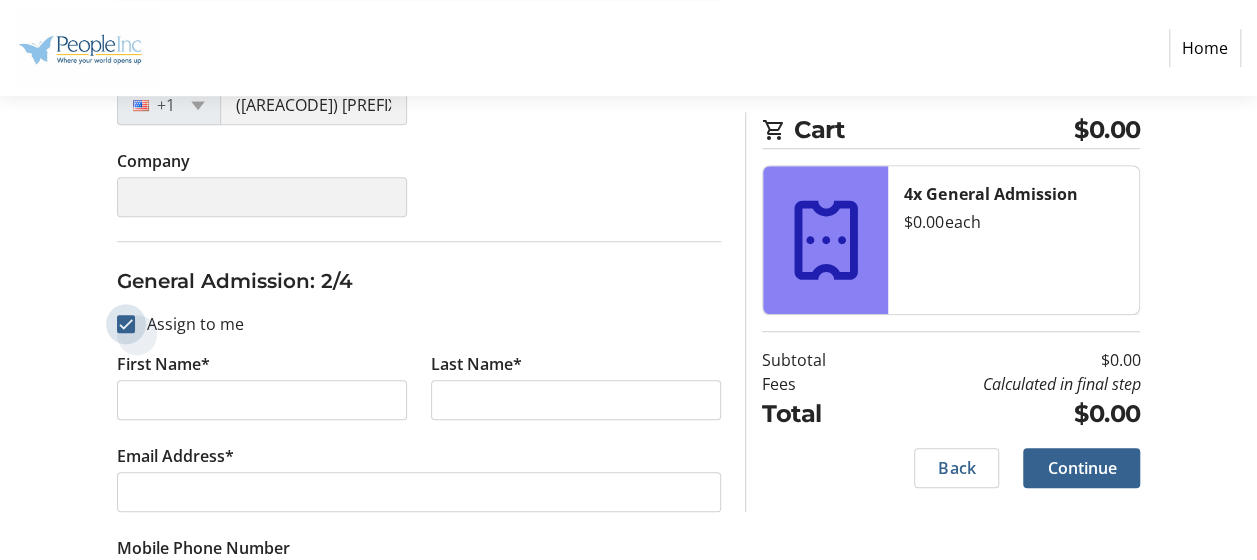 checkbox on "true" 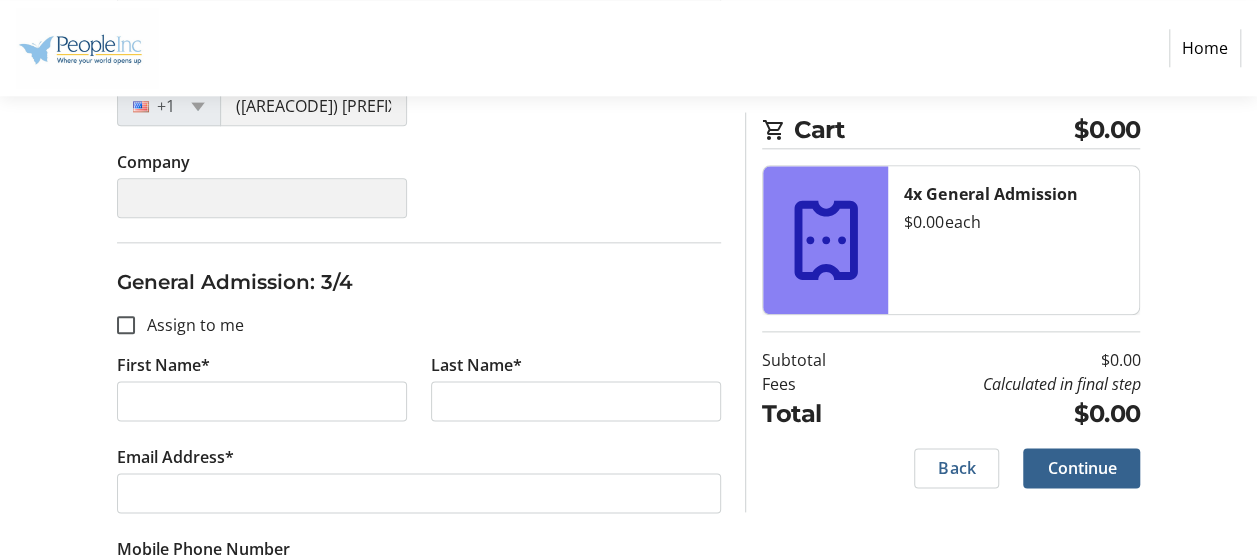 scroll, scrollTop: 1100, scrollLeft: 0, axis: vertical 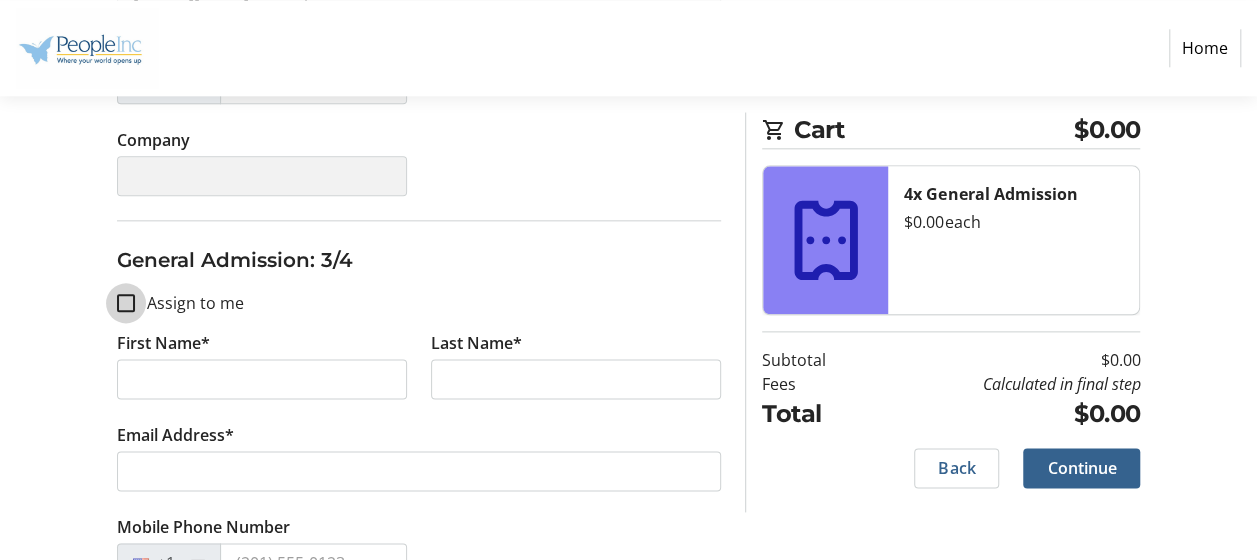 click on "Assign to me" at bounding box center (126, 303) 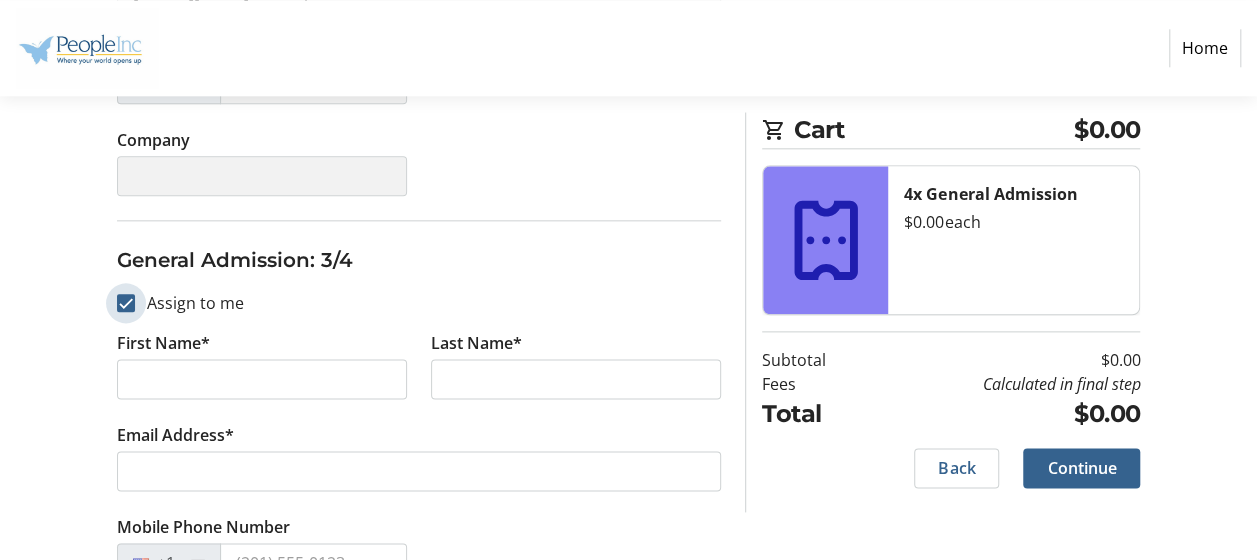 checkbox on "true" 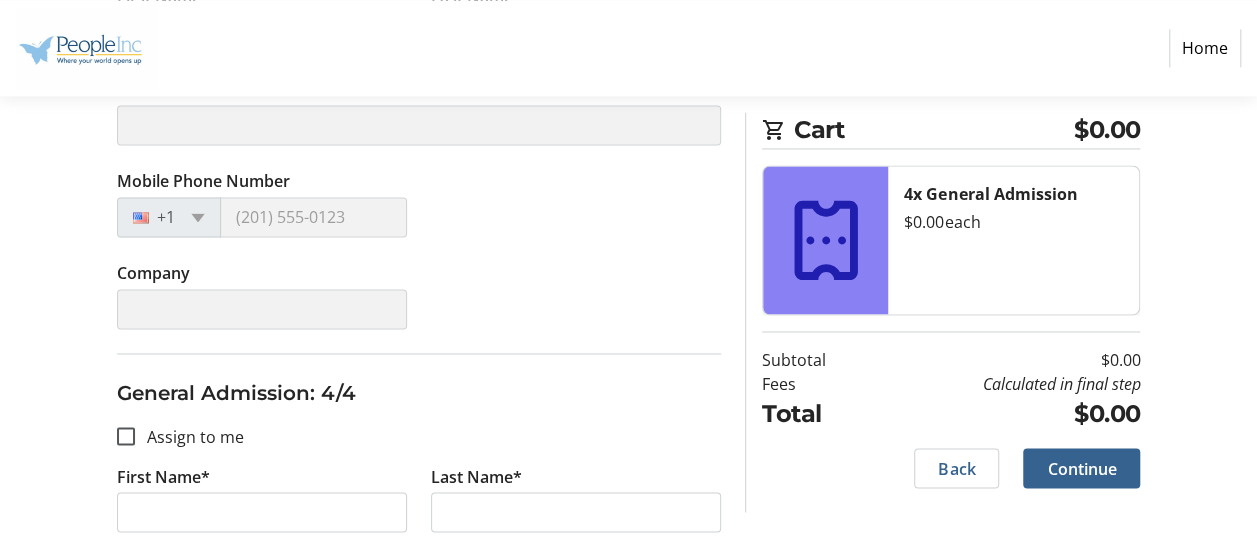 scroll, scrollTop: 1500, scrollLeft: 0, axis: vertical 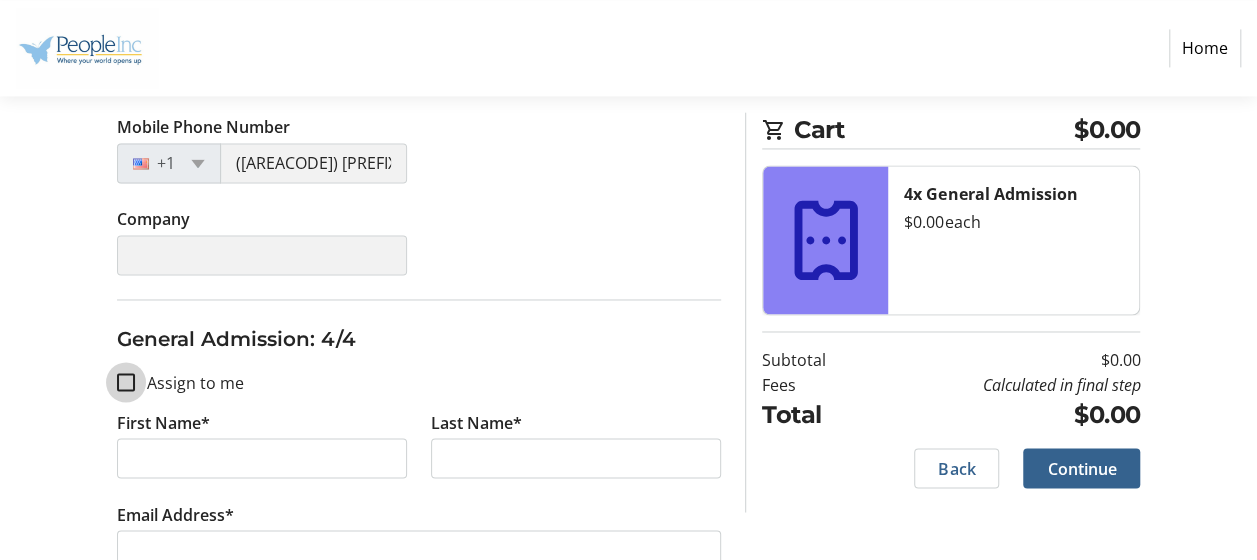 click on "Assign to me" at bounding box center (126, 382) 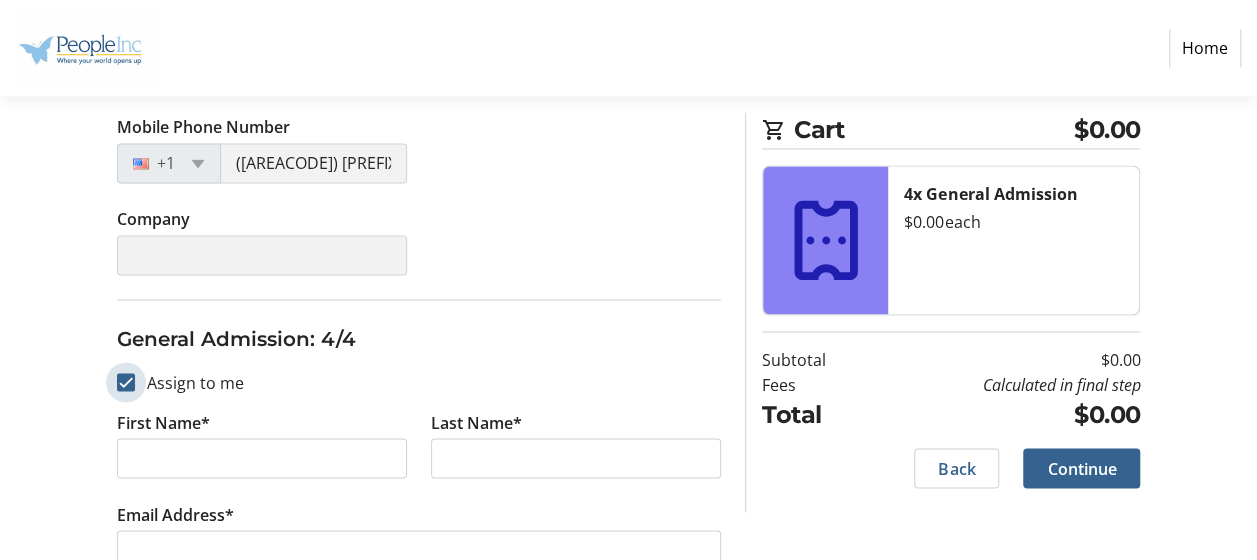 checkbox on "true" 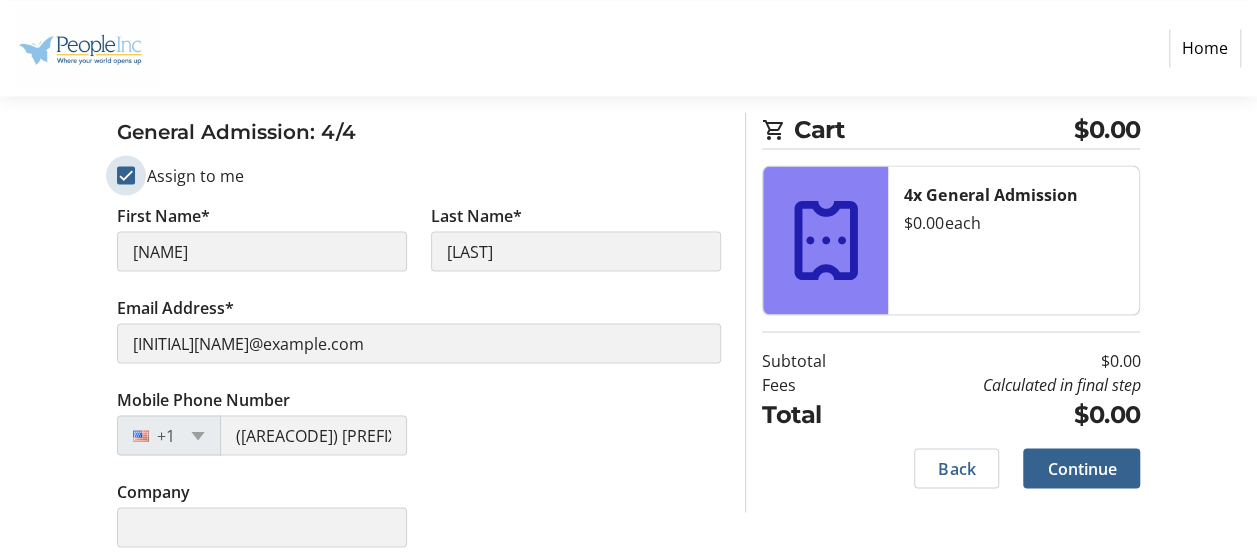 scroll, scrollTop: 1708, scrollLeft: 0, axis: vertical 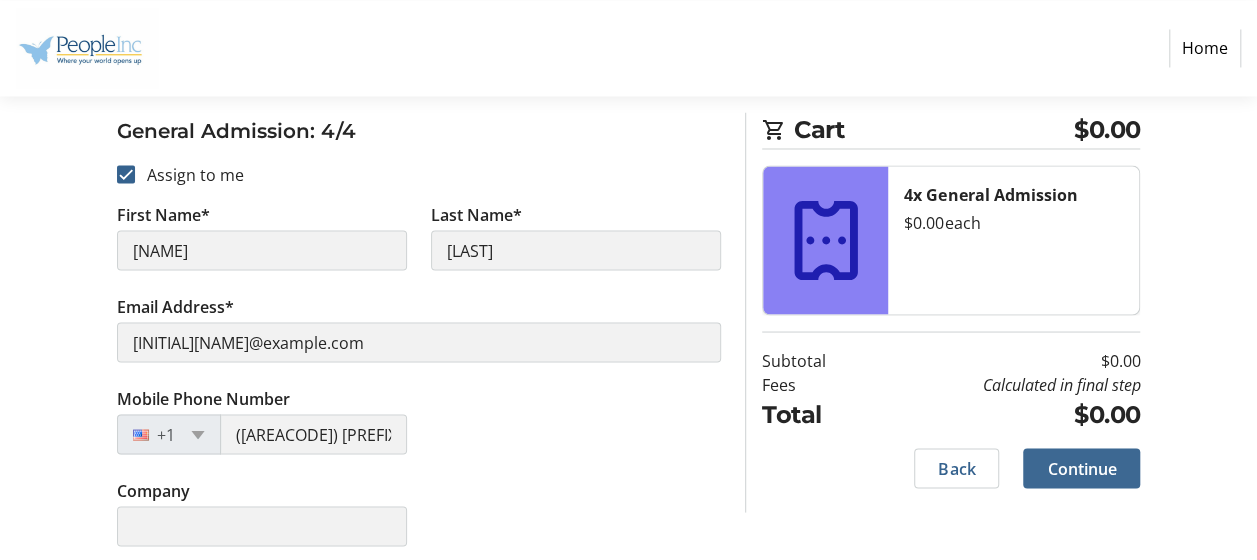 click on "Continue" at bounding box center [1081, 468] 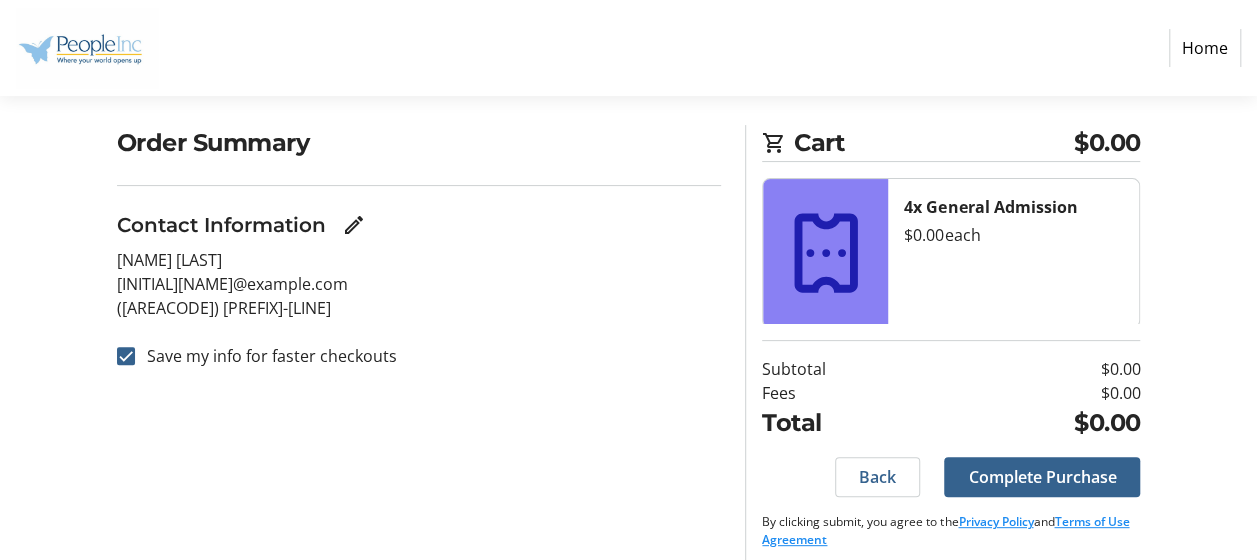 scroll, scrollTop: 150, scrollLeft: 0, axis: vertical 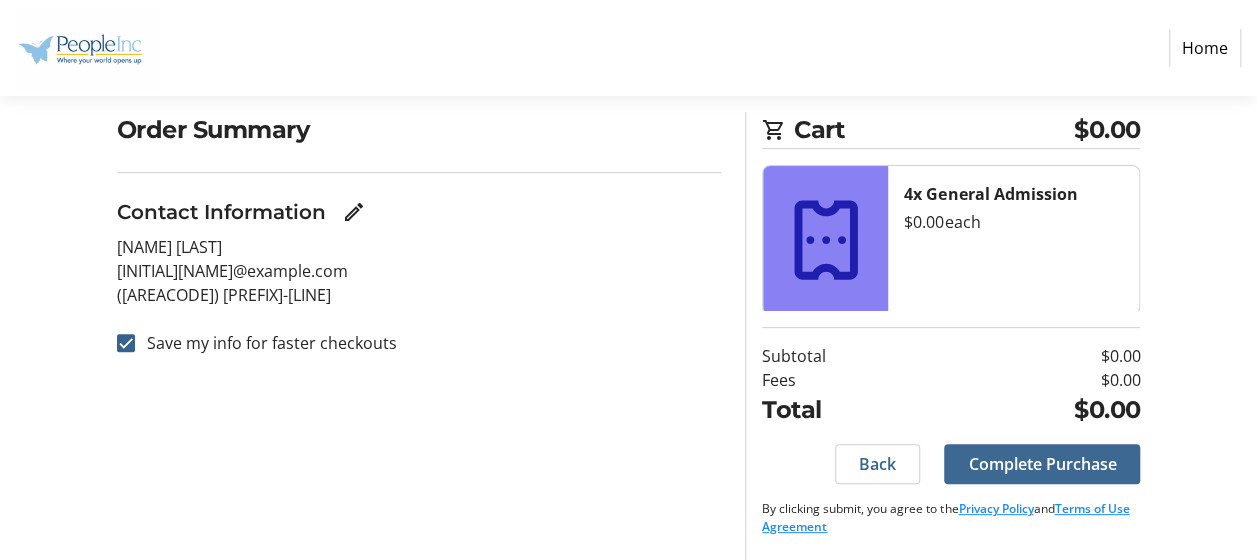 click on "Complete Purchase" at bounding box center (1042, 464) 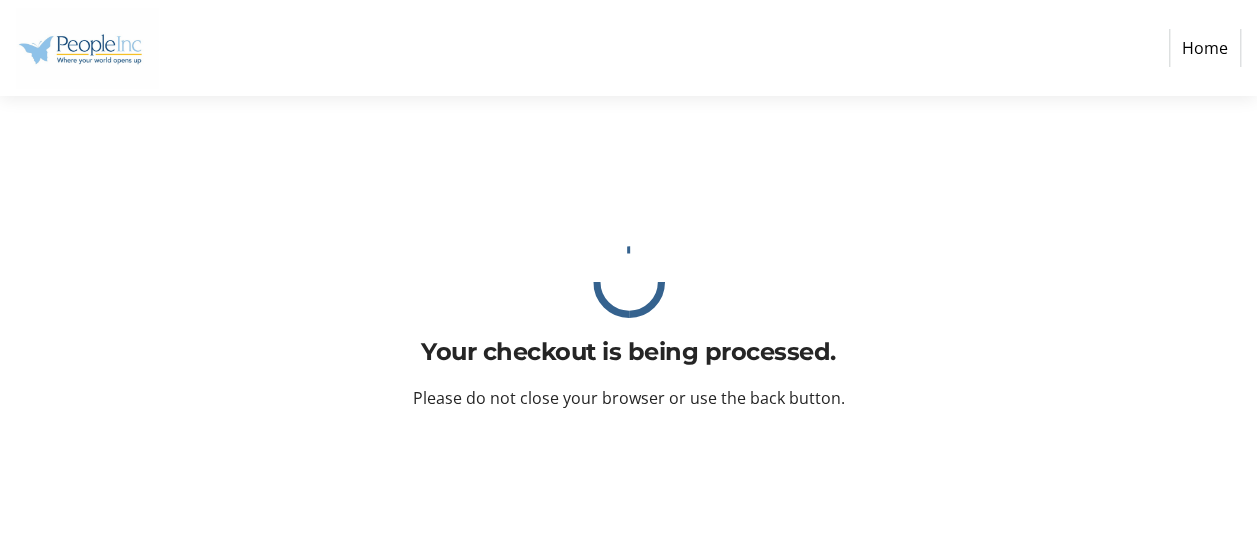 scroll, scrollTop: 0, scrollLeft: 0, axis: both 